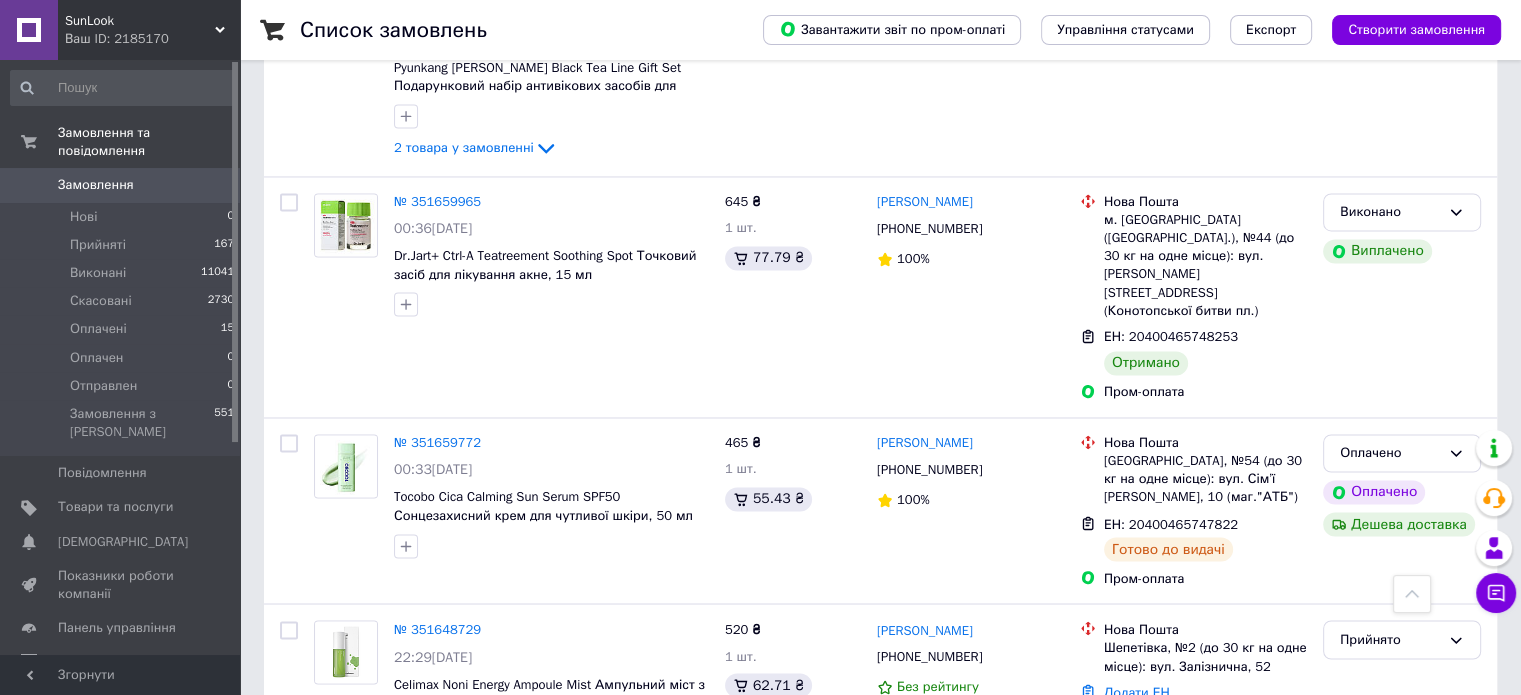 scroll, scrollTop: 3400, scrollLeft: 0, axis: vertical 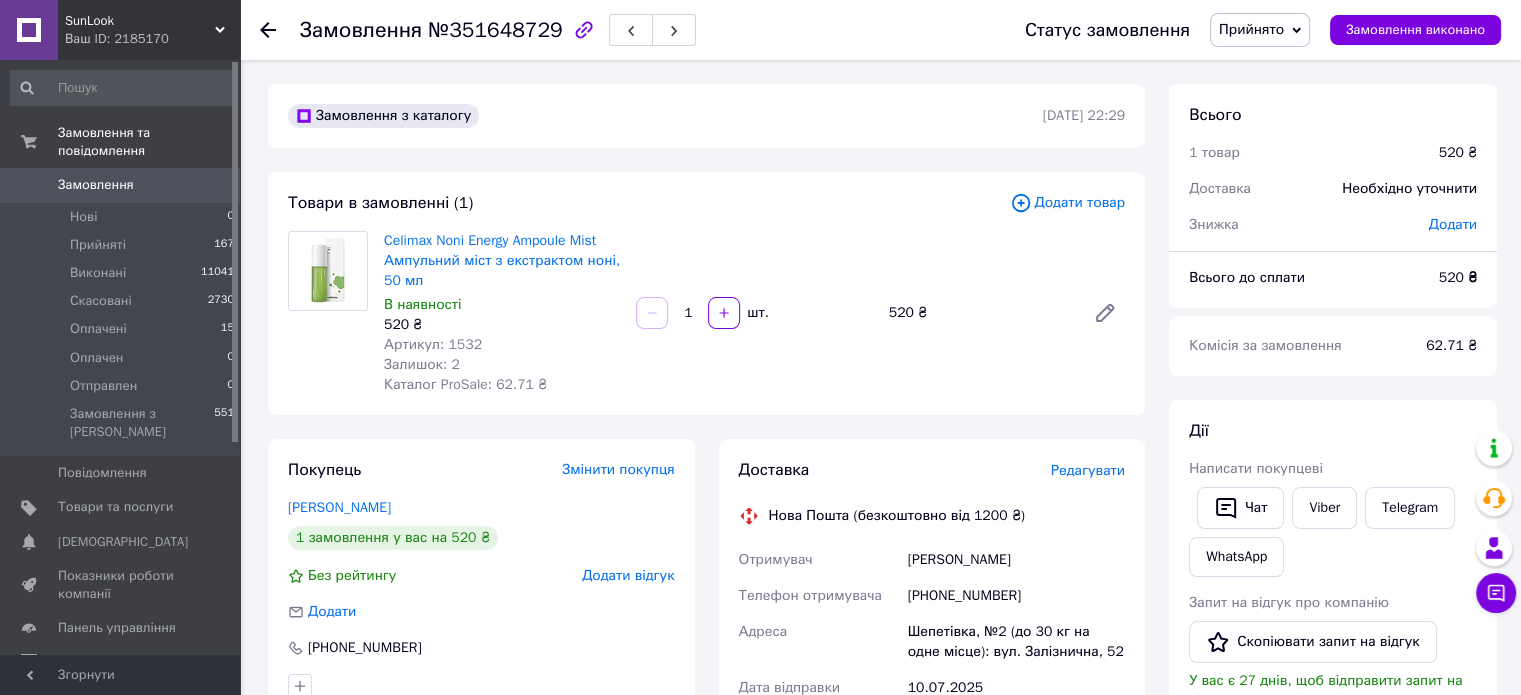 click on "Редагувати" at bounding box center (1088, 470) 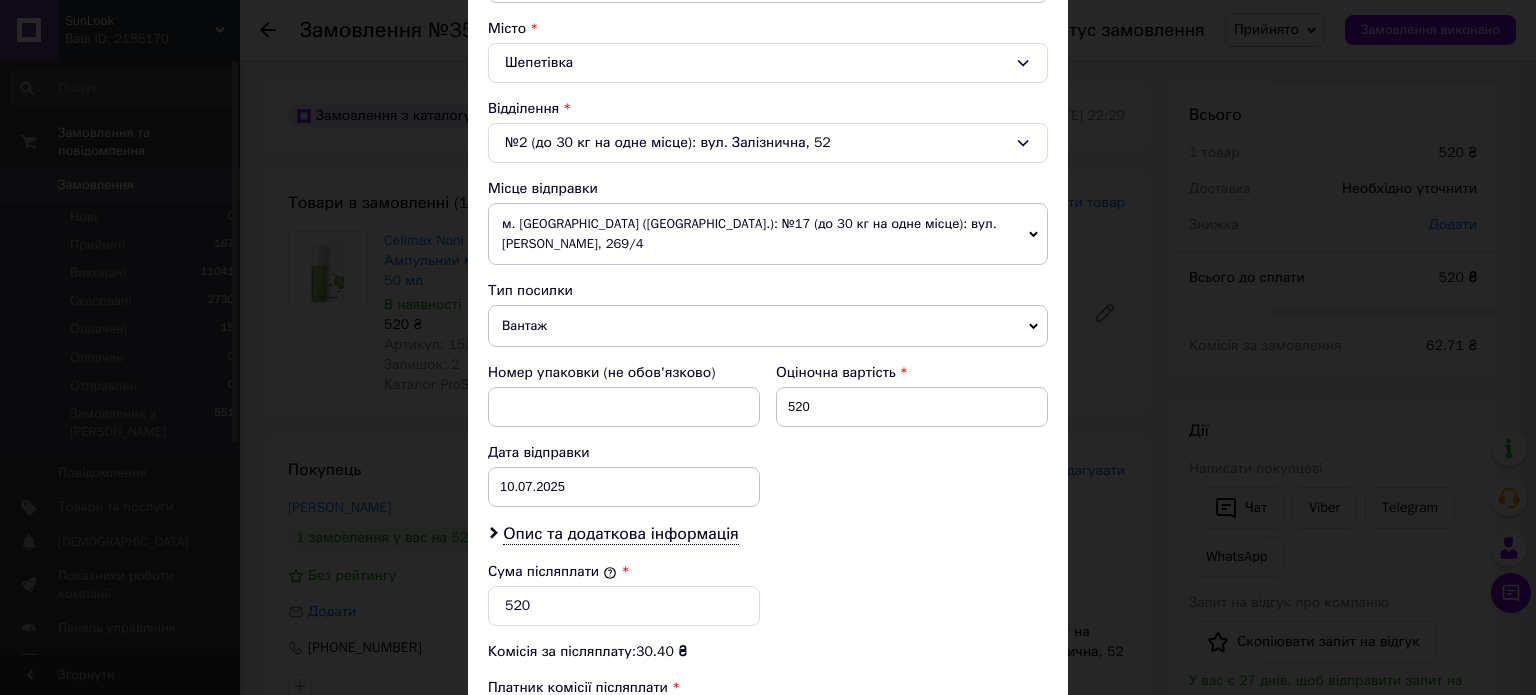 scroll, scrollTop: 700, scrollLeft: 0, axis: vertical 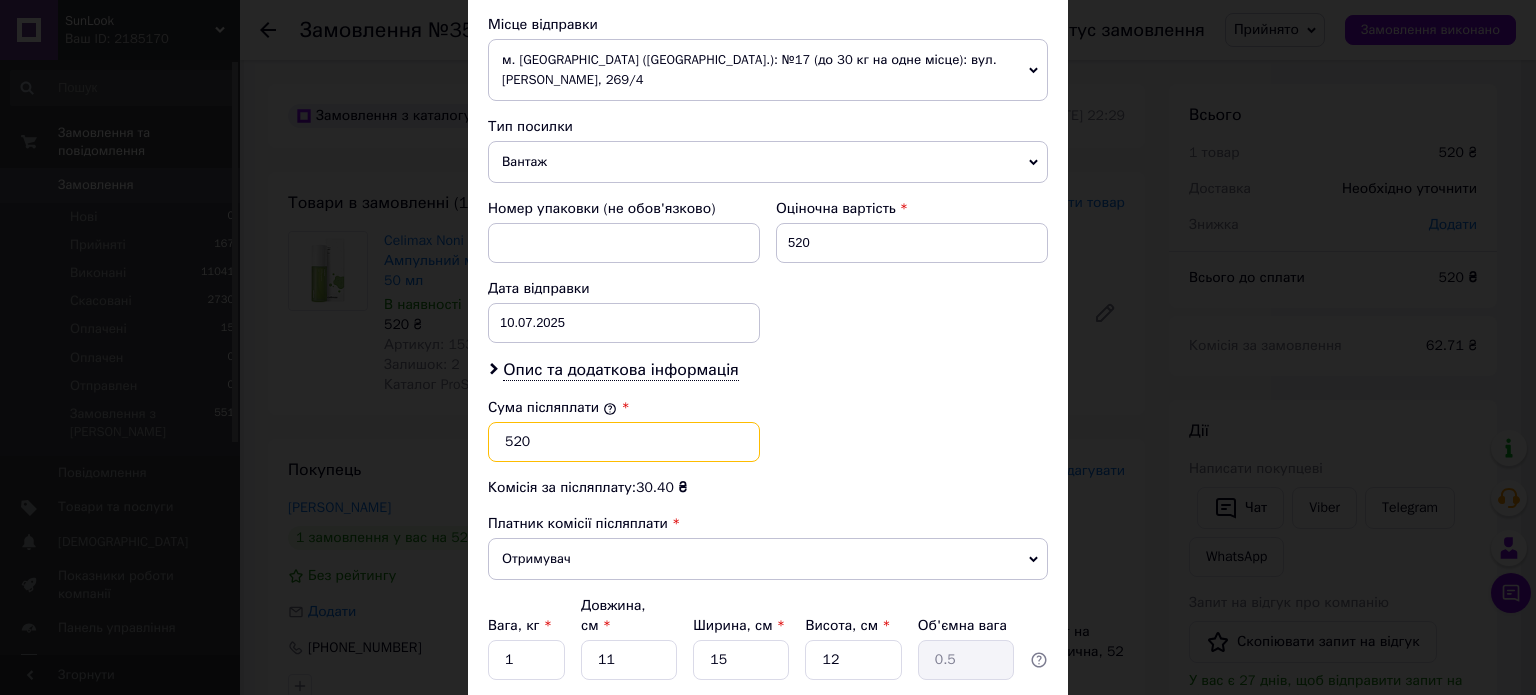 click on "520" at bounding box center (624, 442) 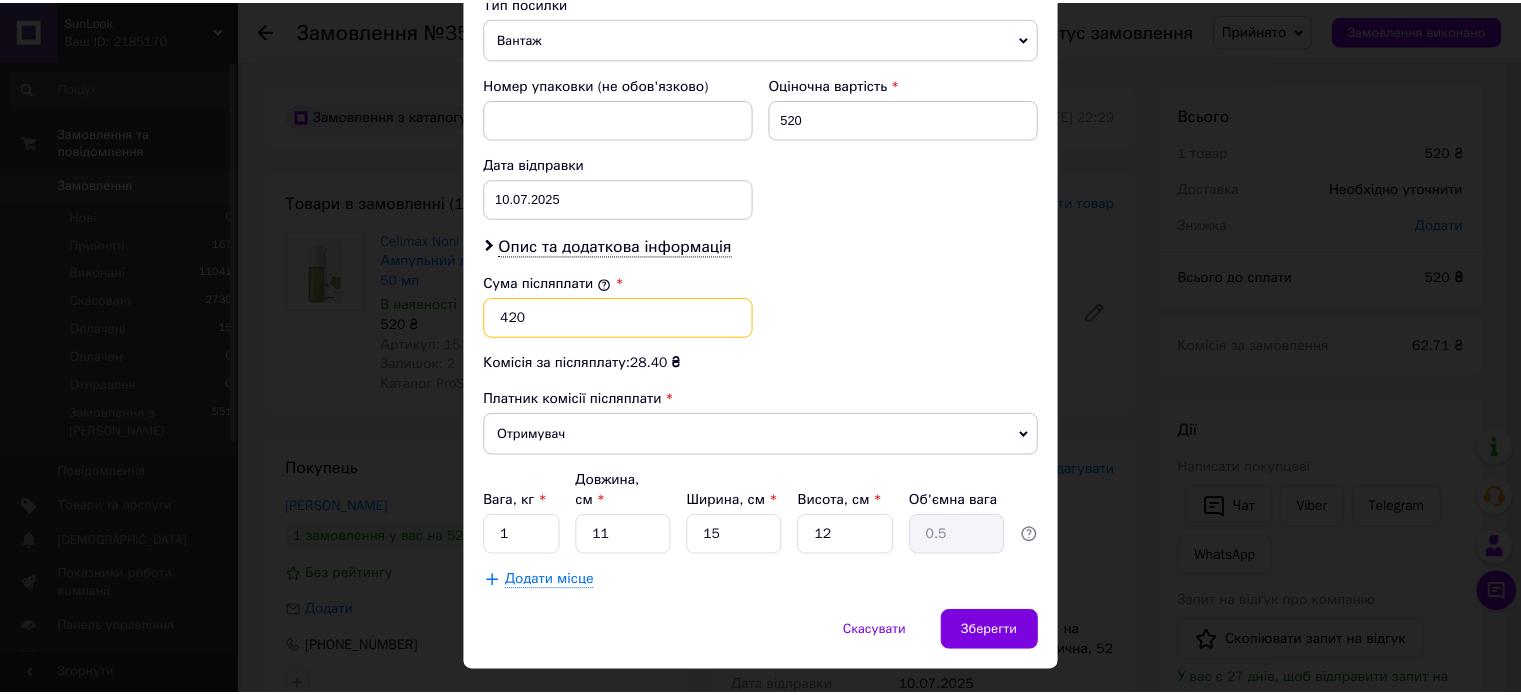 scroll, scrollTop: 824, scrollLeft: 0, axis: vertical 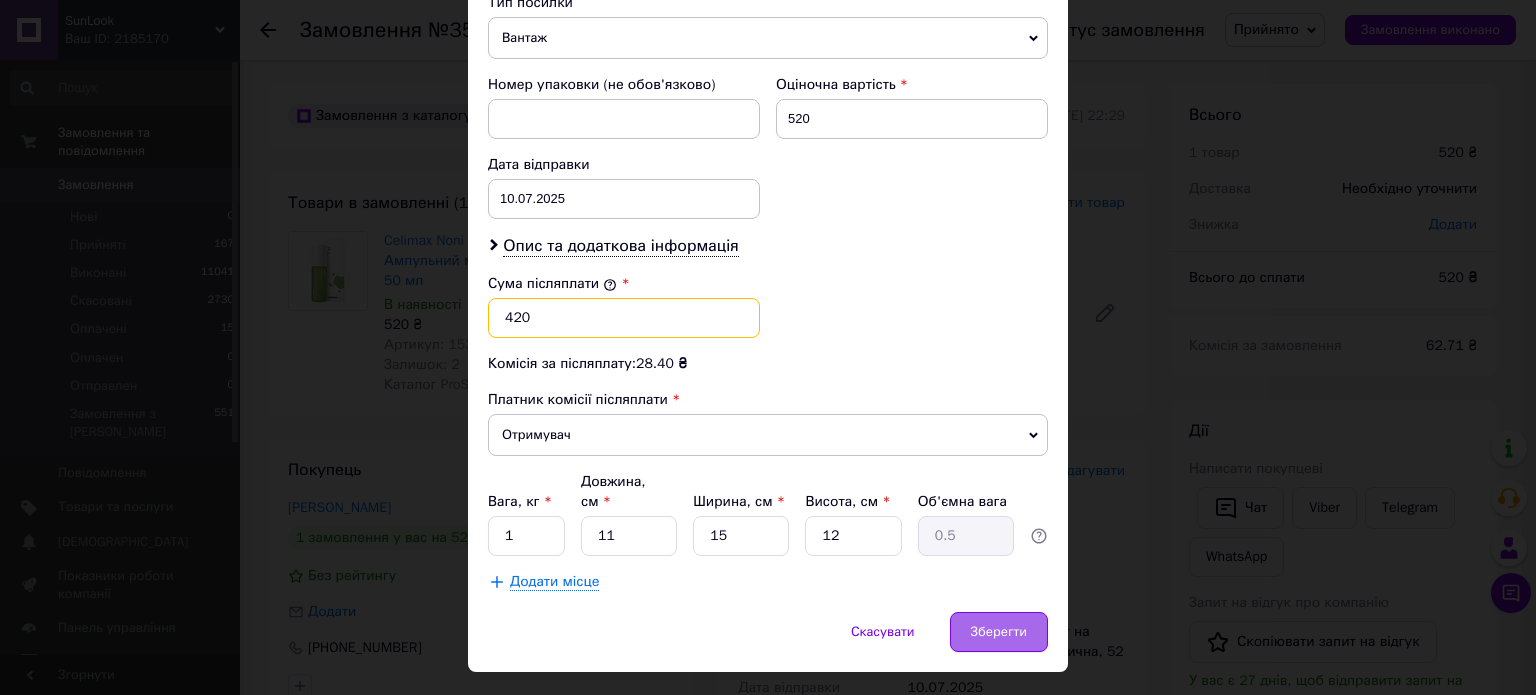 type on "420" 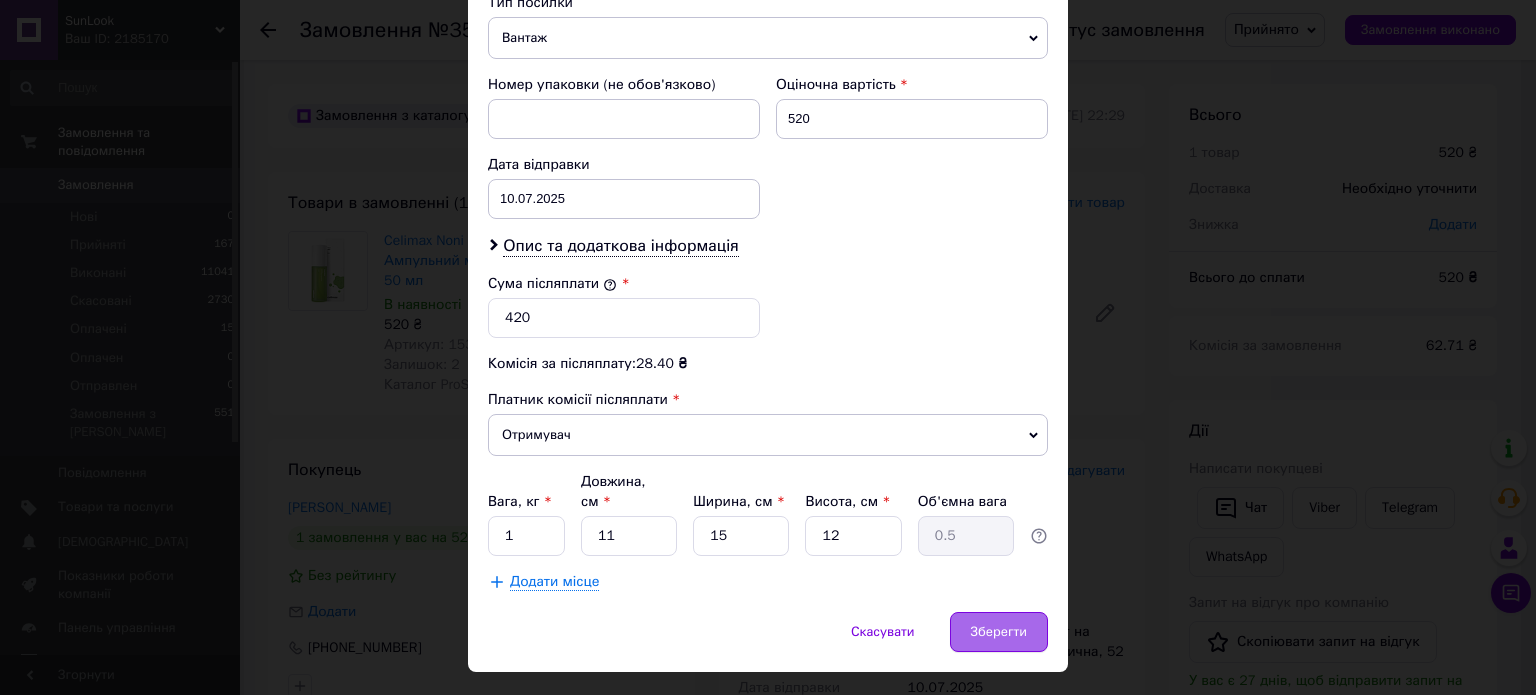 click on "Зберегти" at bounding box center [999, 632] 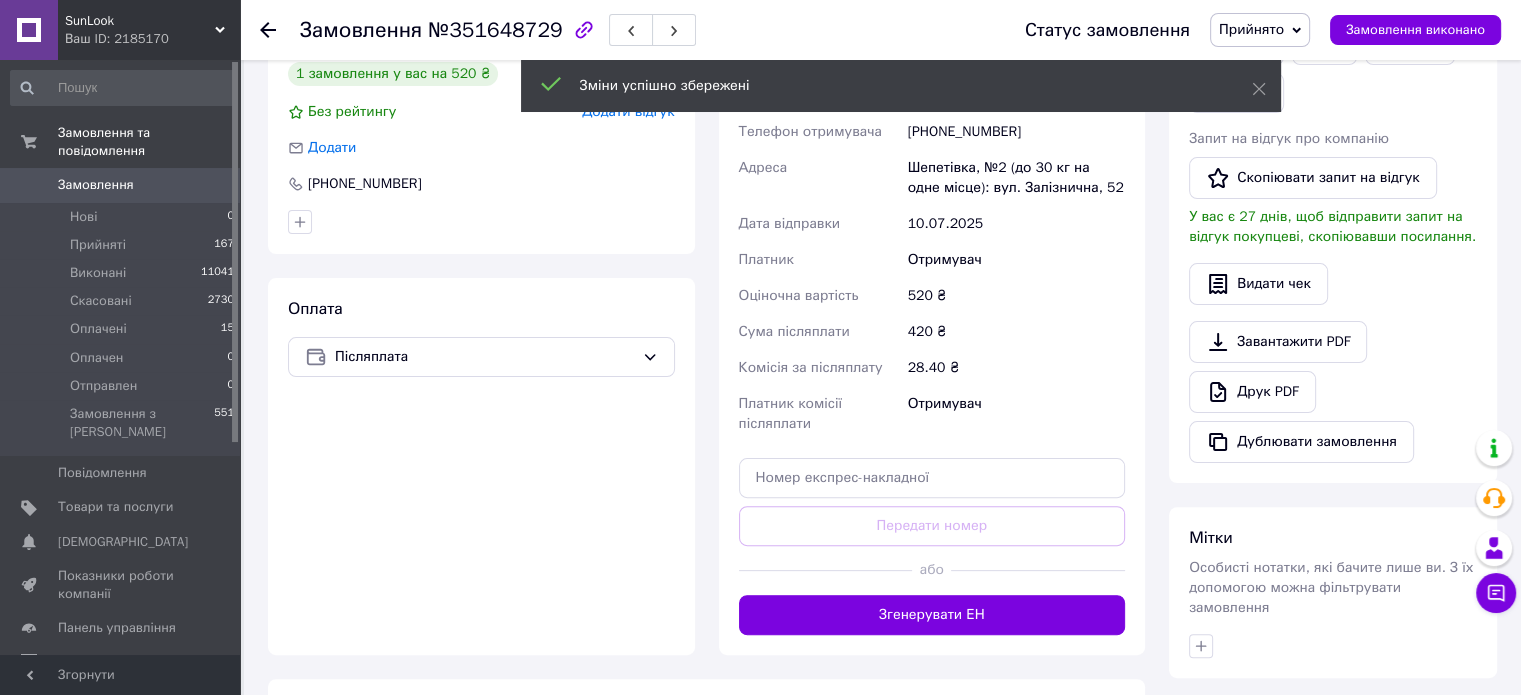 scroll, scrollTop: 500, scrollLeft: 0, axis: vertical 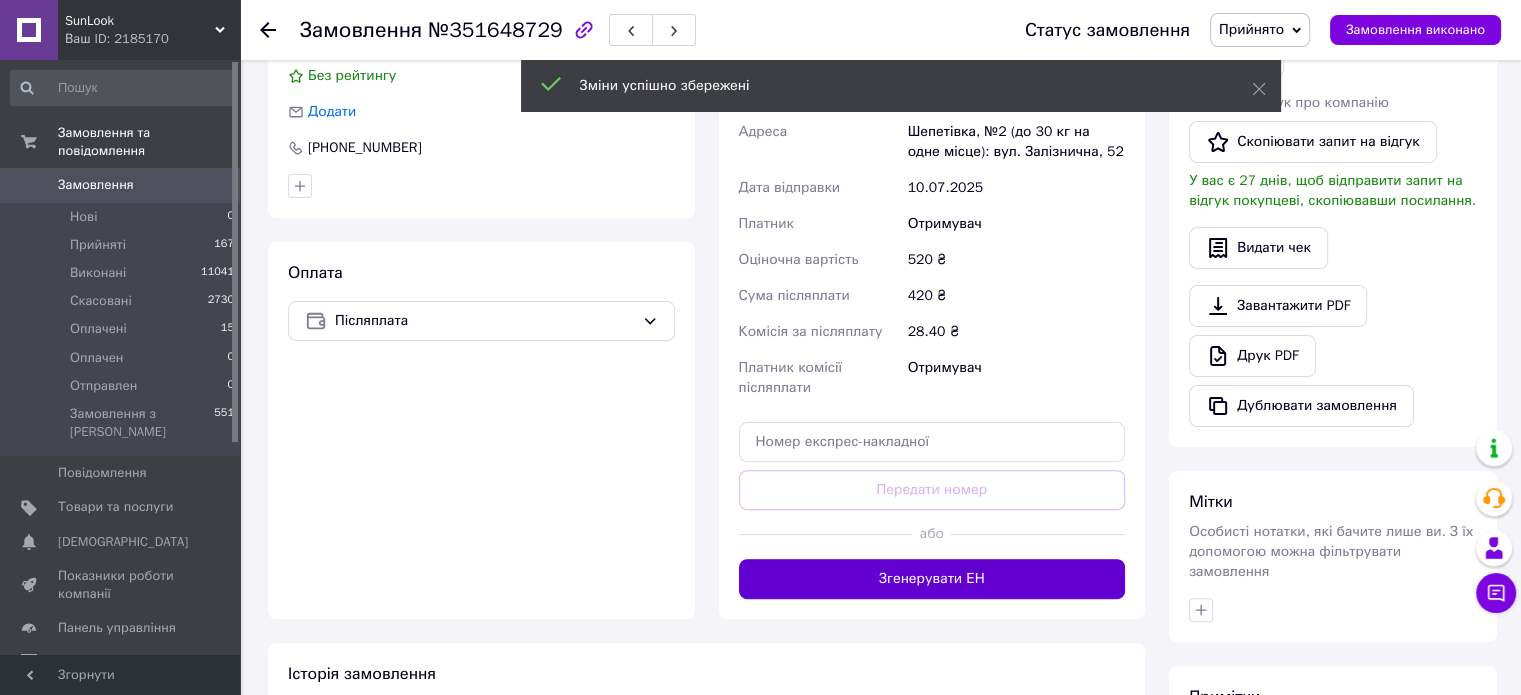 click on "Згенерувати ЕН" at bounding box center (932, 579) 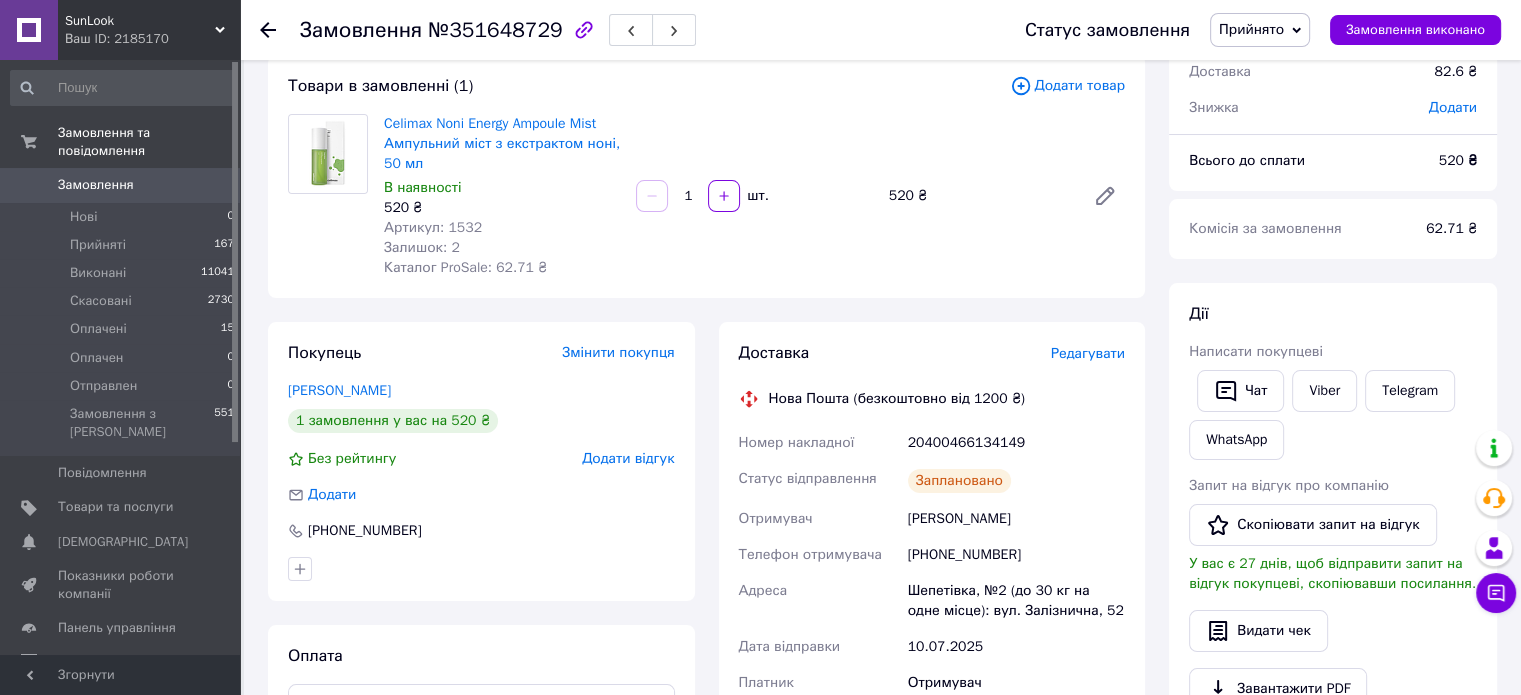 scroll, scrollTop: 0, scrollLeft: 0, axis: both 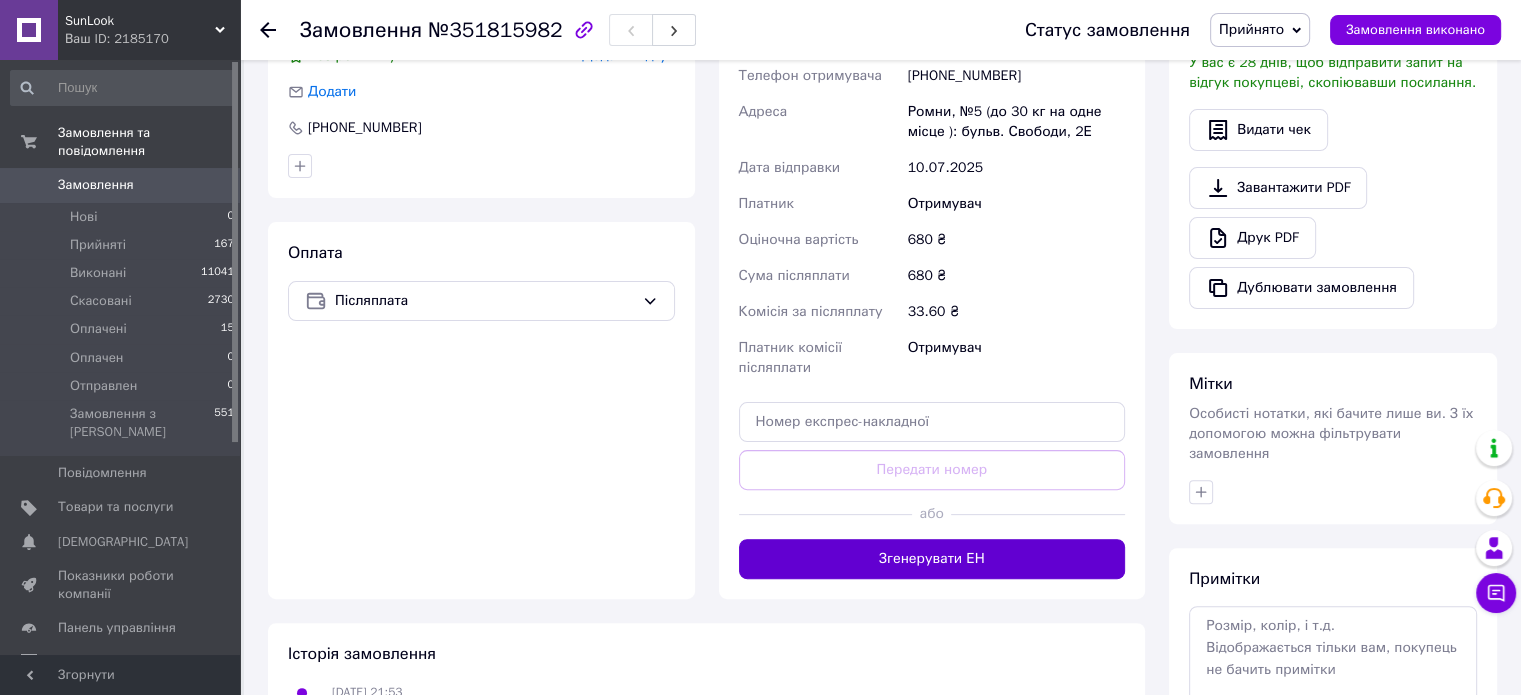 click on "Згенерувати ЕН" at bounding box center [932, 559] 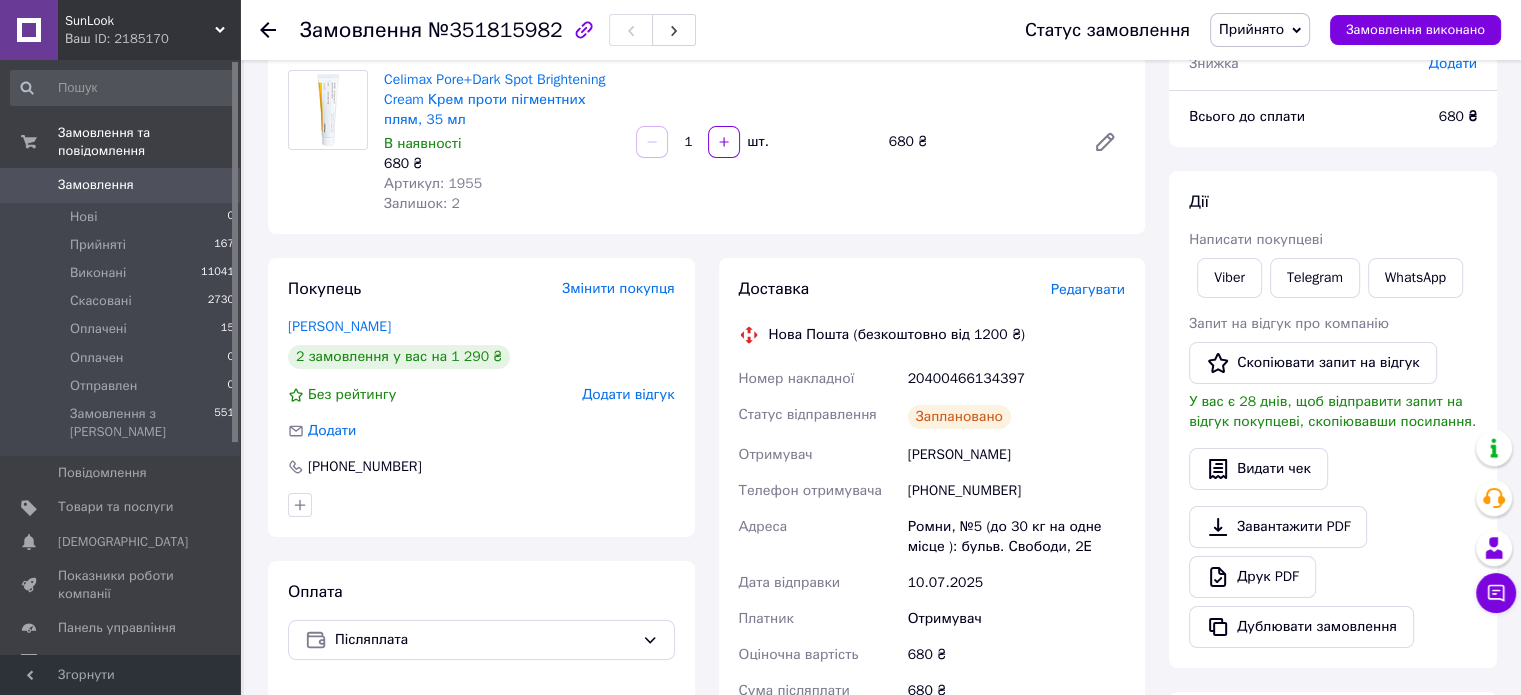 scroll, scrollTop: 0, scrollLeft: 0, axis: both 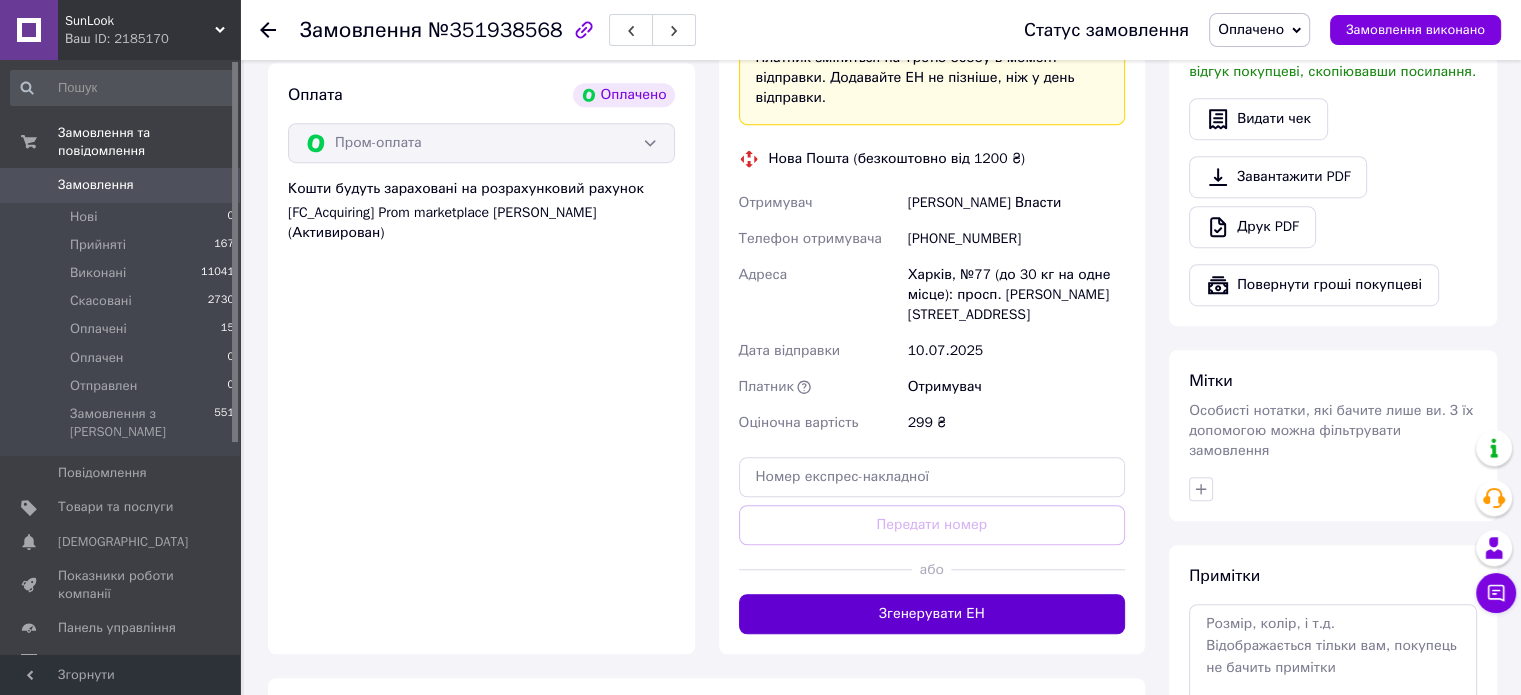 click on "Згенерувати ЕН" at bounding box center (932, 614) 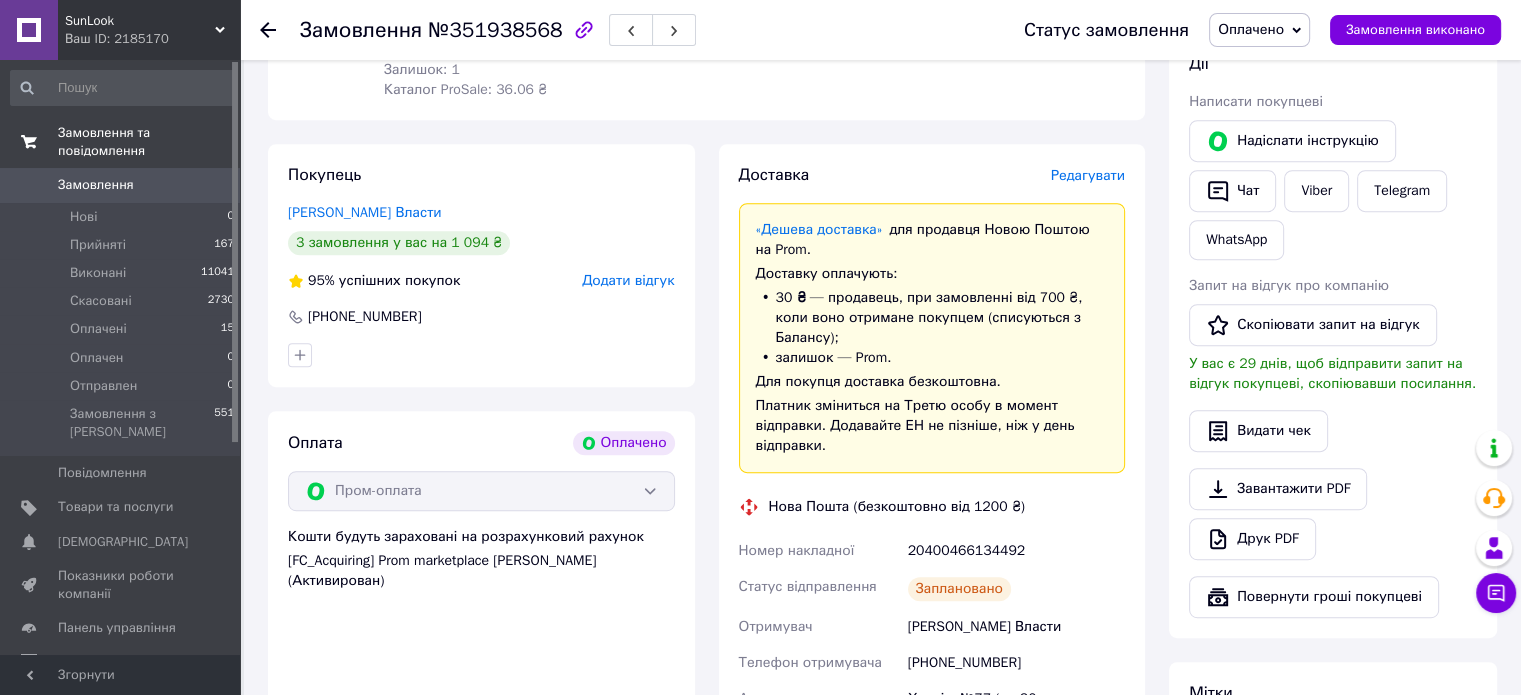 scroll, scrollTop: 700, scrollLeft: 0, axis: vertical 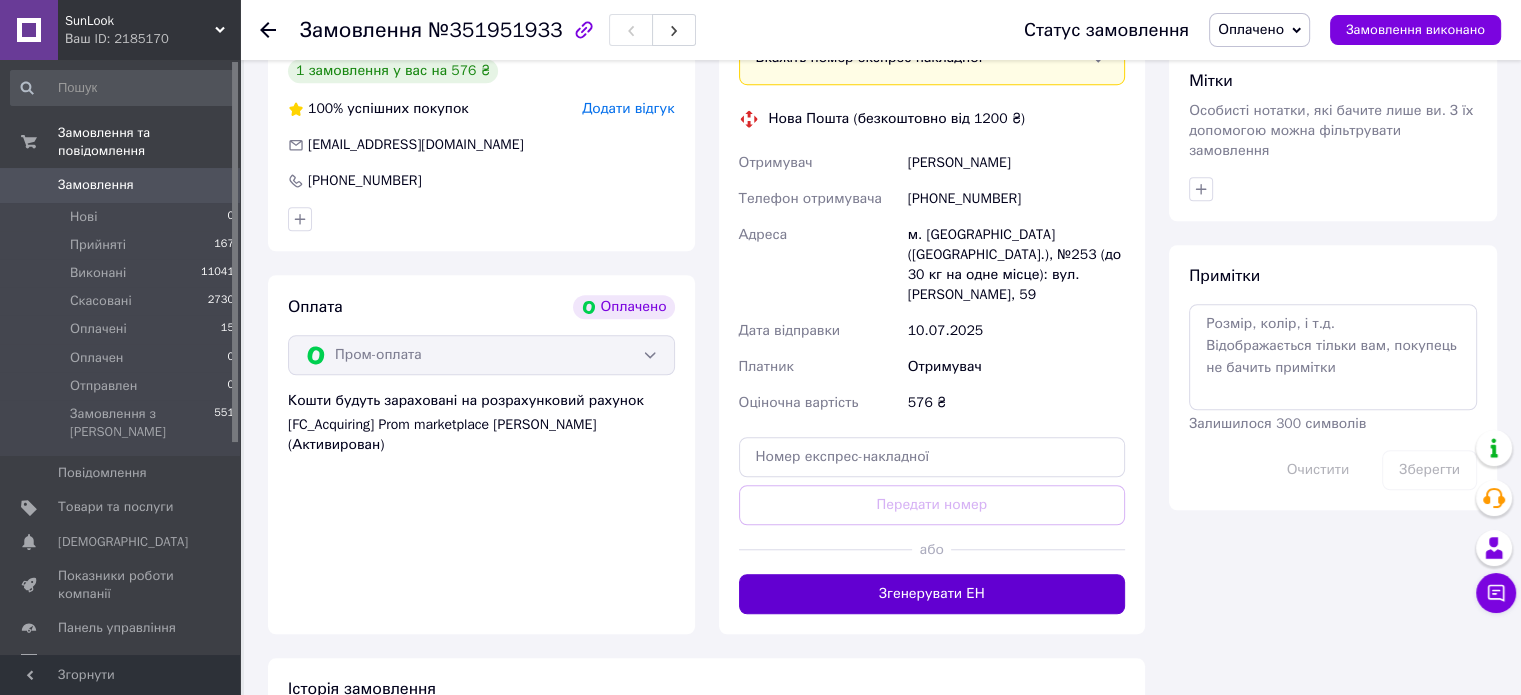 click on "Згенерувати ЕН" at bounding box center (932, 594) 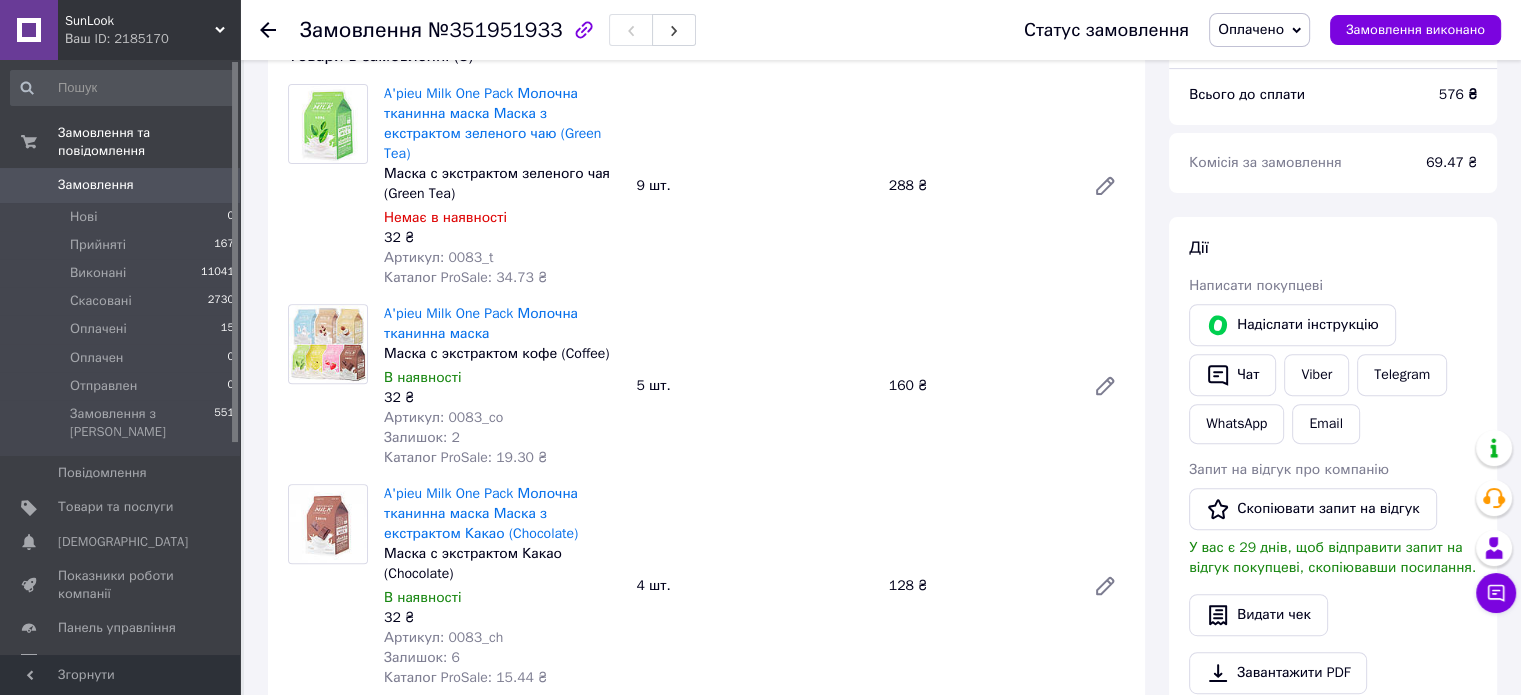 scroll, scrollTop: 700, scrollLeft: 0, axis: vertical 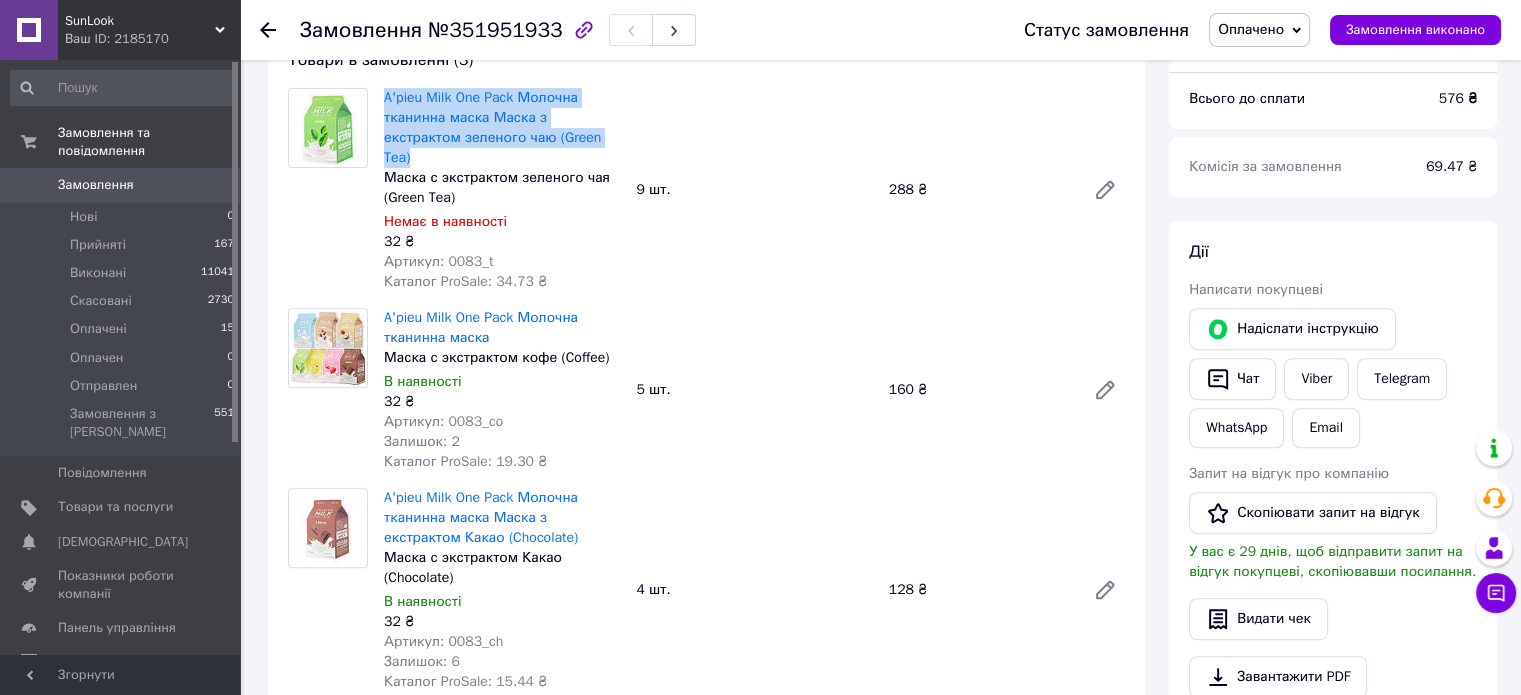 drag, startPoint x: 548, startPoint y: 136, endPoint x: 380, endPoint y: 104, distance: 171.02046 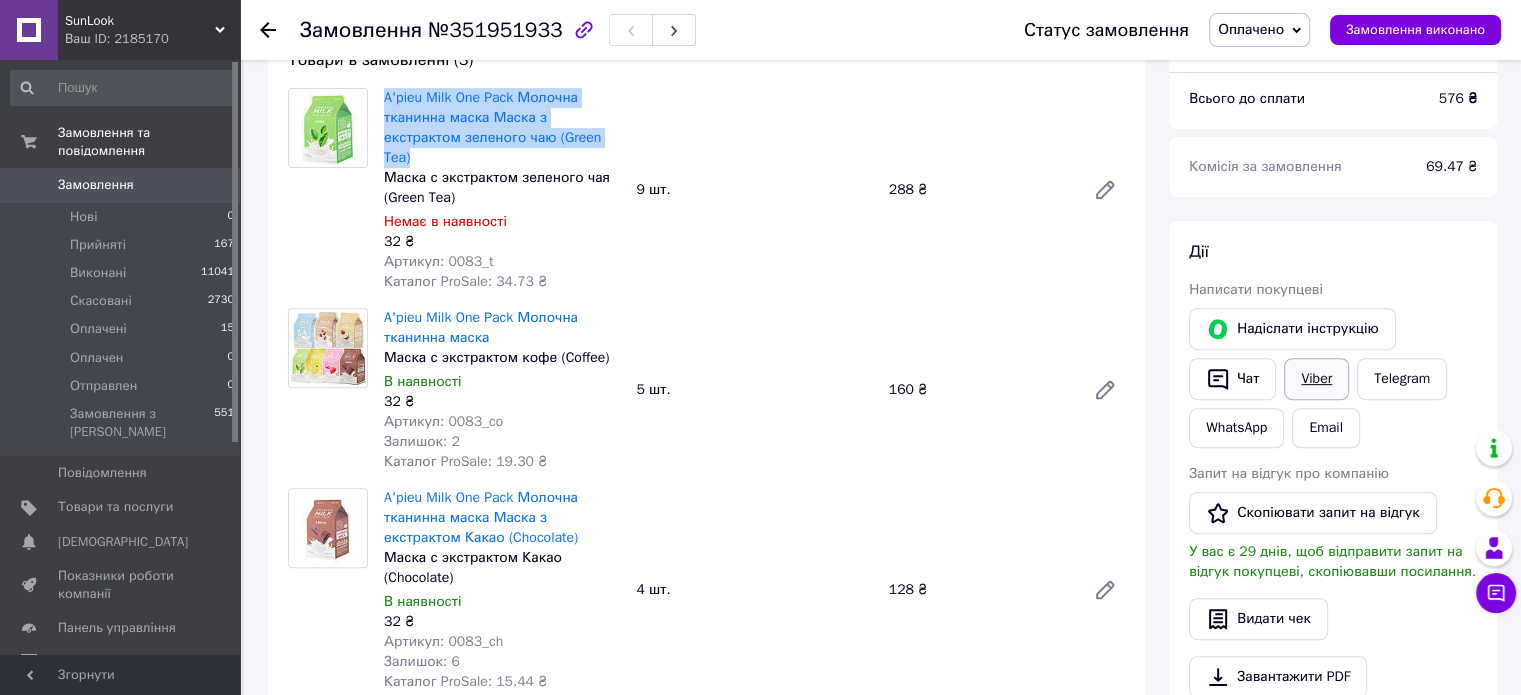 click on "Viber" at bounding box center (1316, 379) 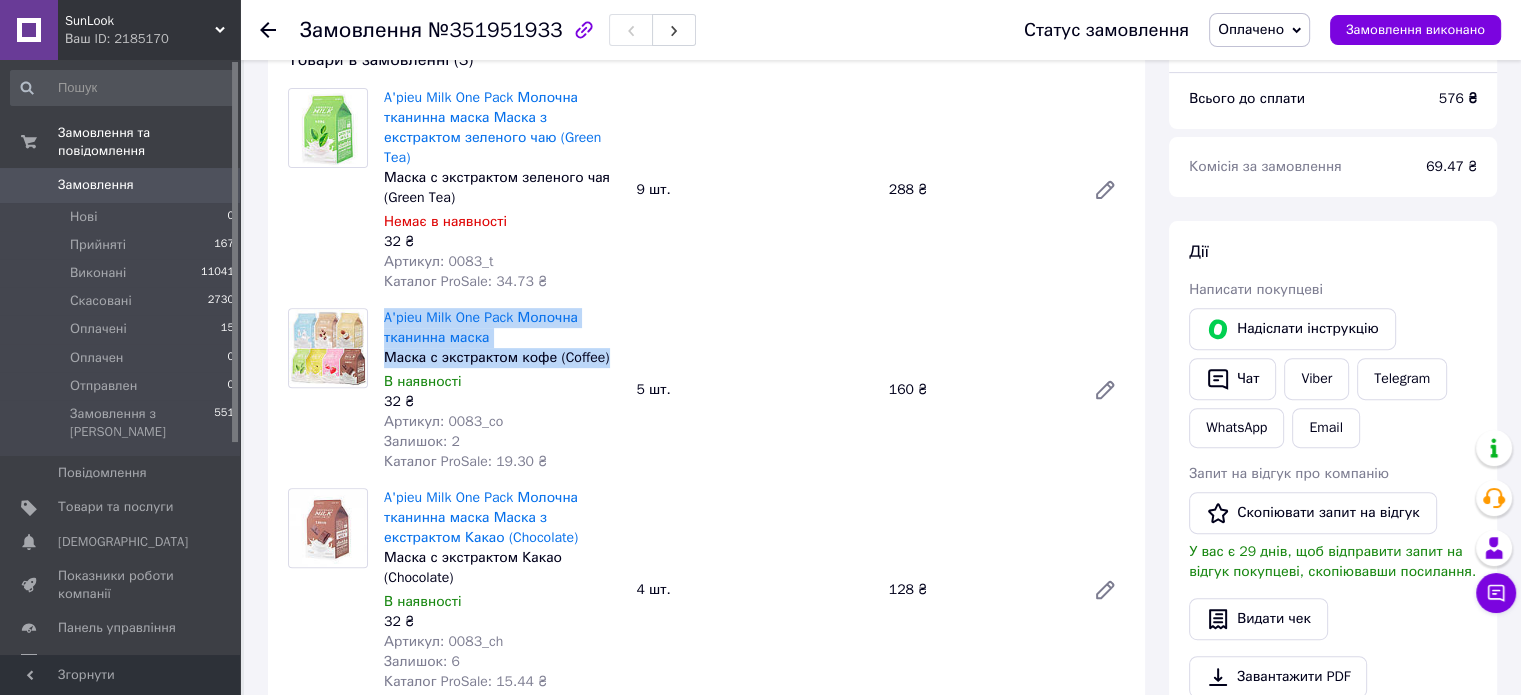 drag, startPoint x: 602, startPoint y: 346, endPoint x: 381, endPoint y: 303, distance: 225.1444 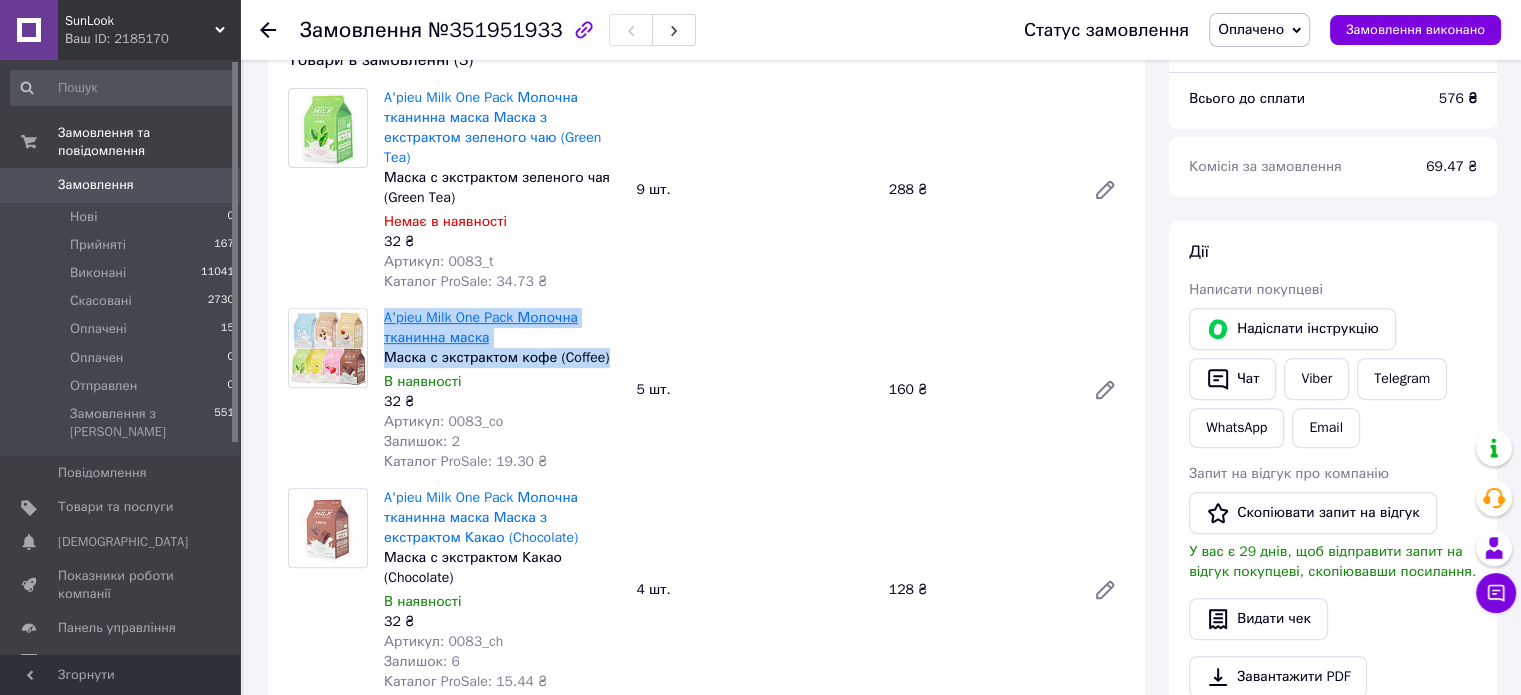 copy on "A'pieu Milk One Pack Молочна тканинна маска Маска с экстрактом кофе (Coffee)" 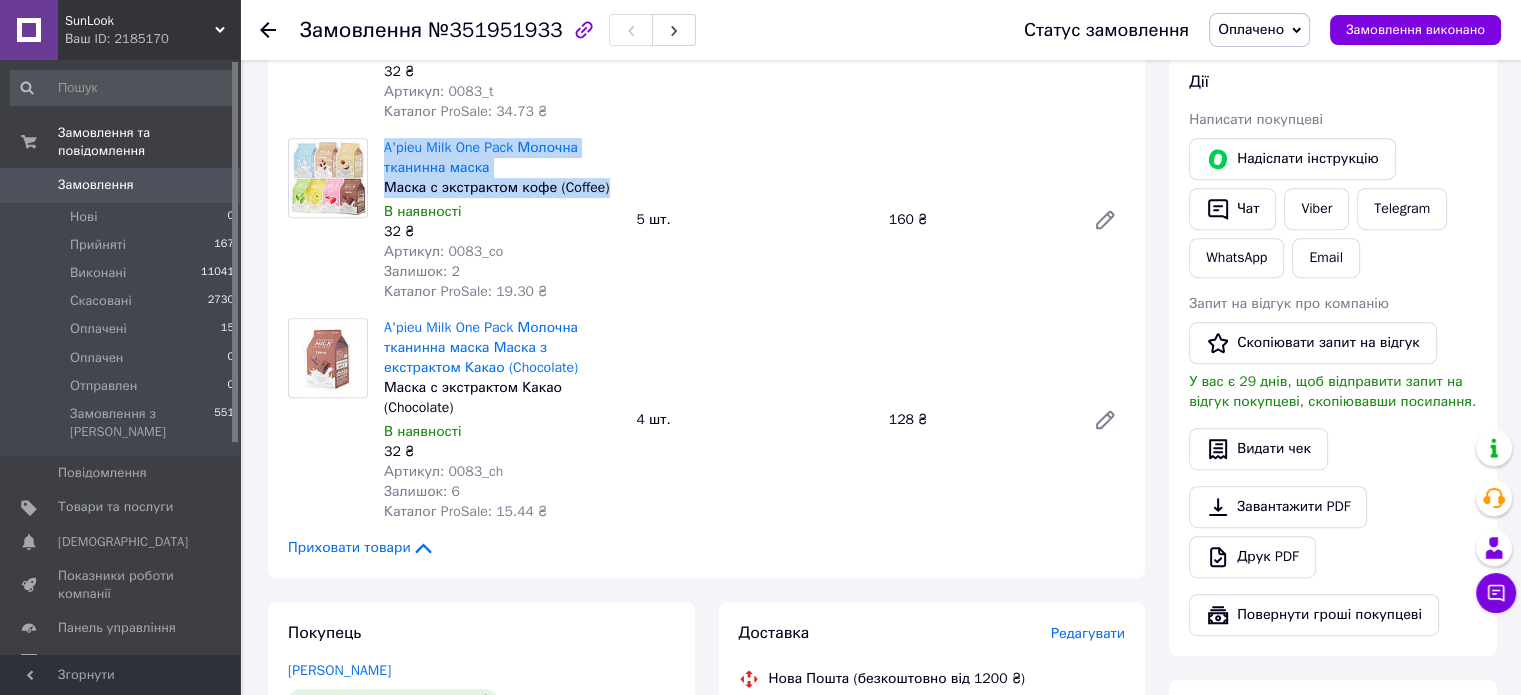 scroll, scrollTop: 900, scrollLeft: 0, axis: vertical 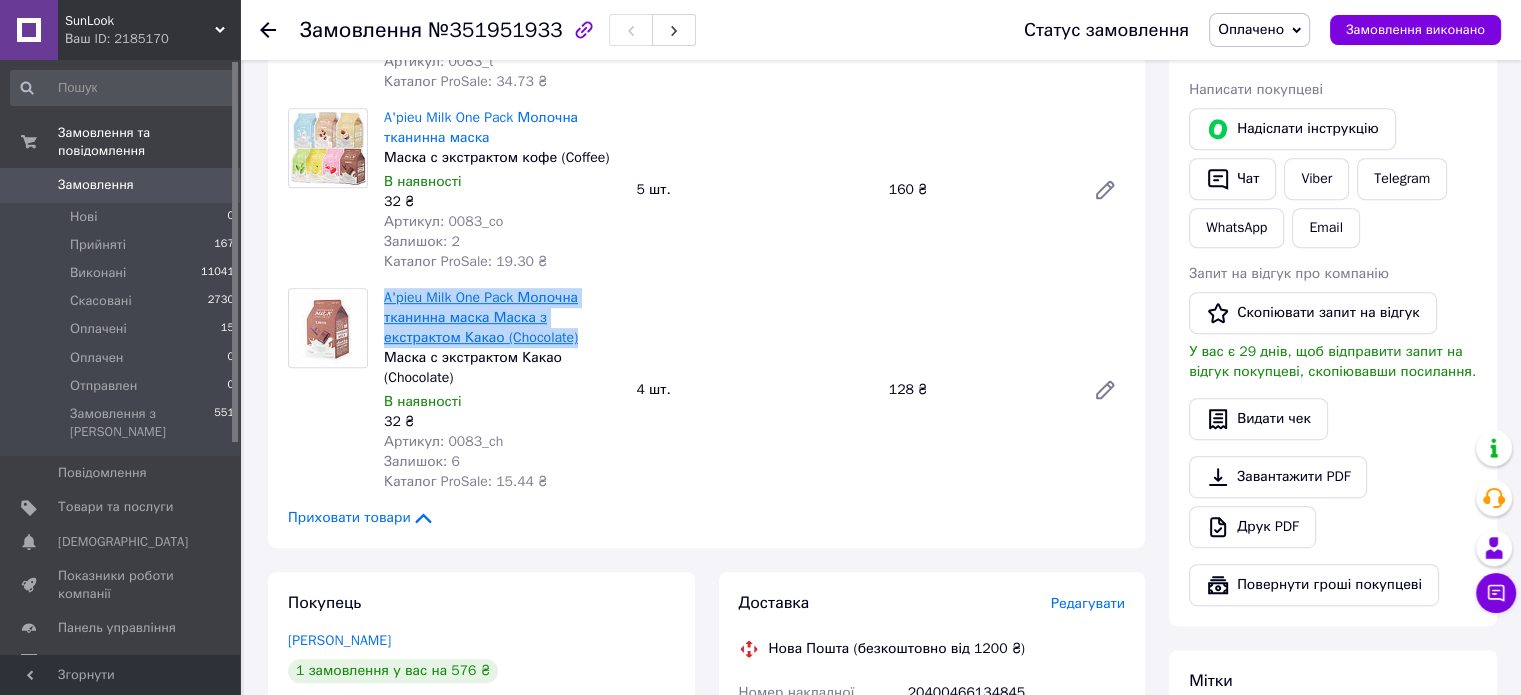 drag, startPoint x: 509, startPoint y: 319, endPoint x: 384, endPoint y: 289, distance: 128.5496 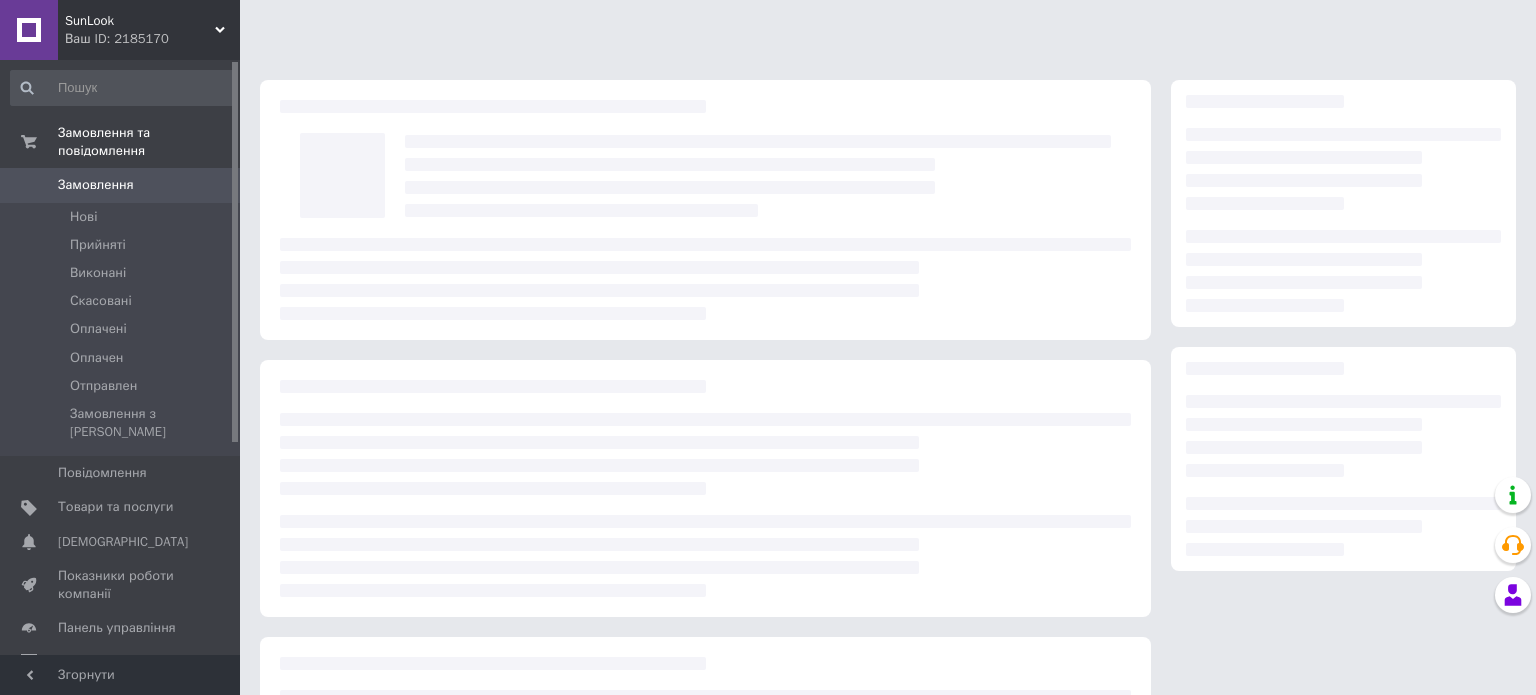 scroll, scrollTop: 0, scrollLeft: 0, axis: both 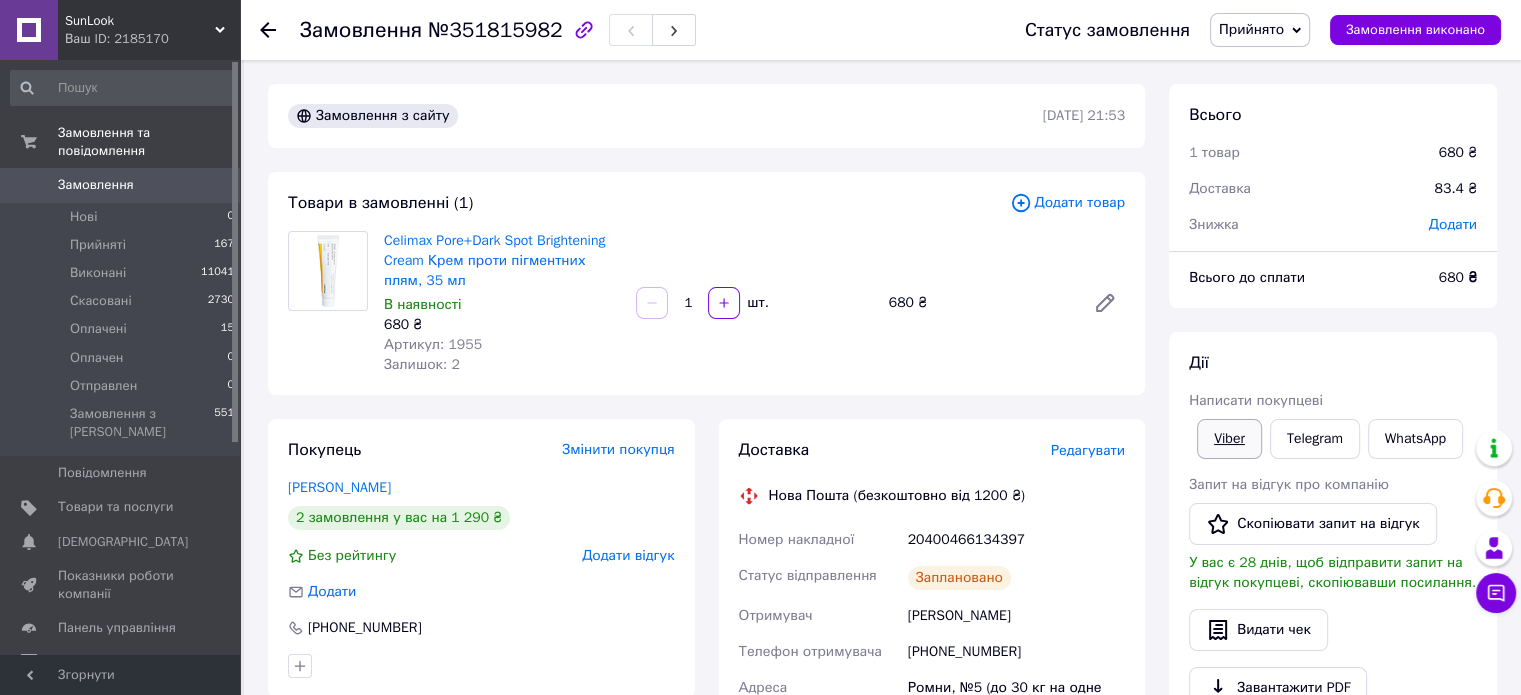 click on "Viber" at bounding box center (1229, 439) 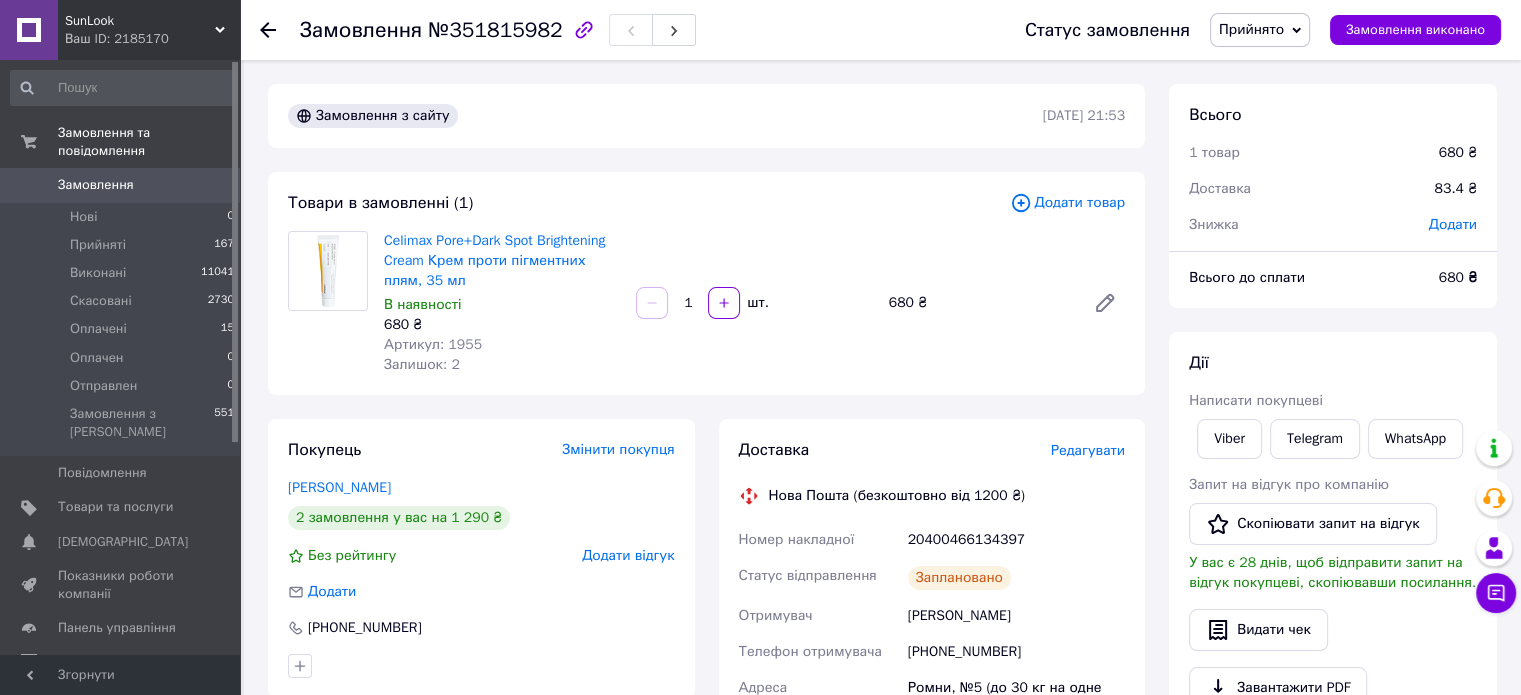 click on "Редагувати" at bounding box center (1088, 450) 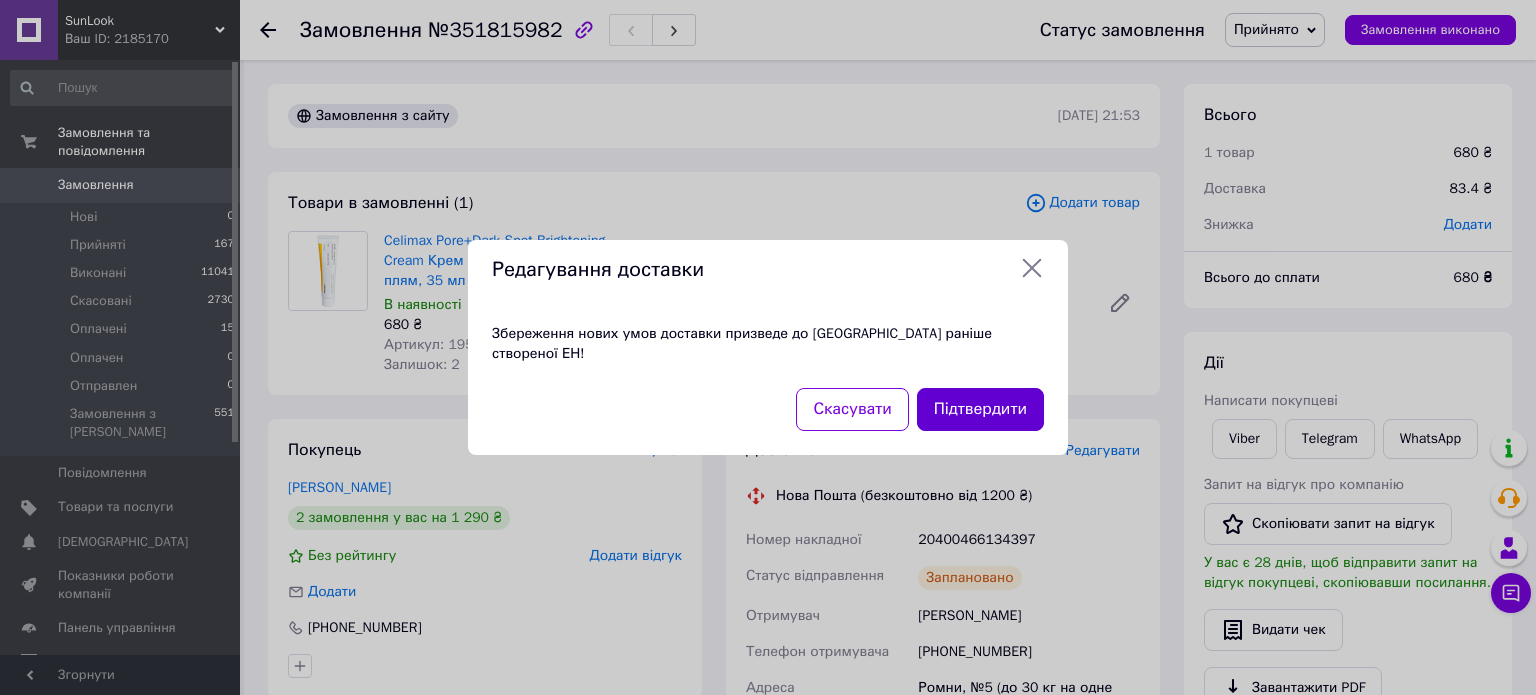 click on "Підтвердити" at bounding box center (980, 409) 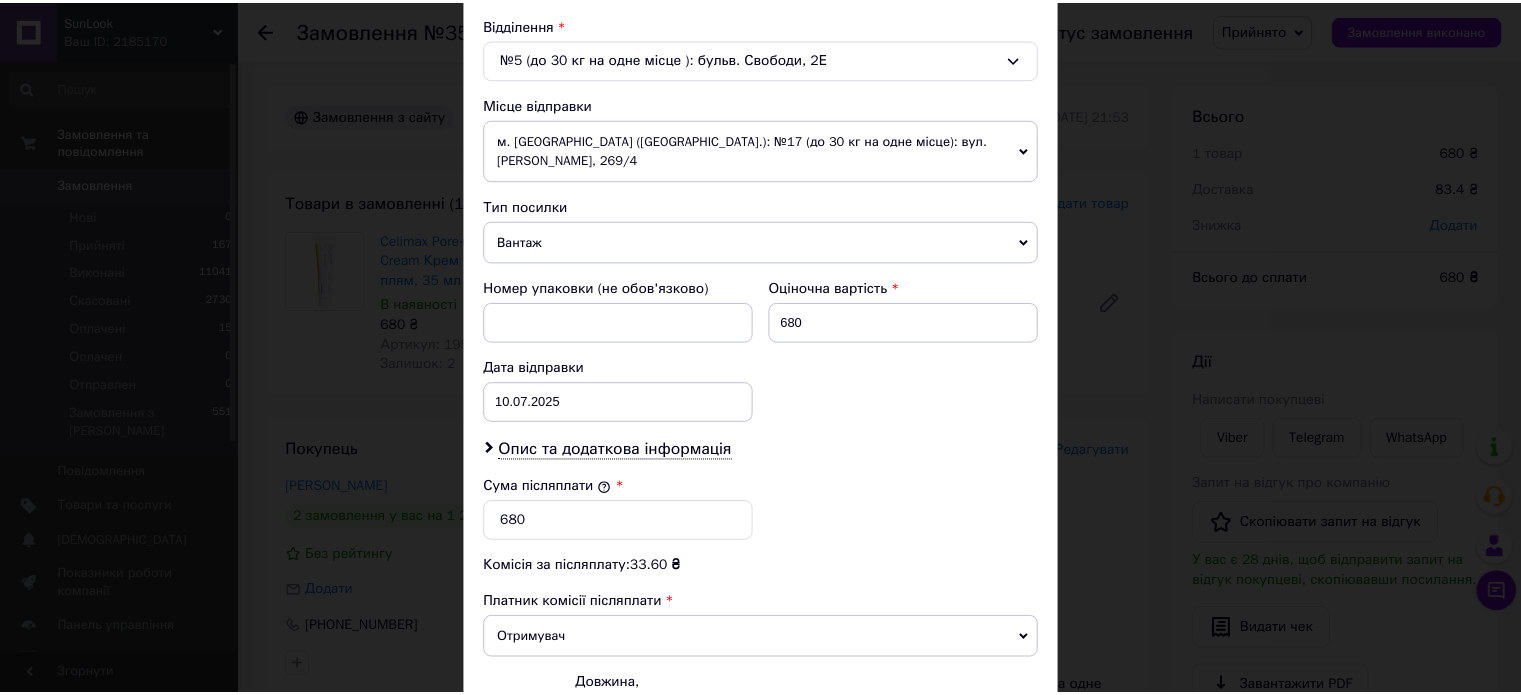 scroll, scrollTop: 800, scrollLeft: 0, axis: vertical 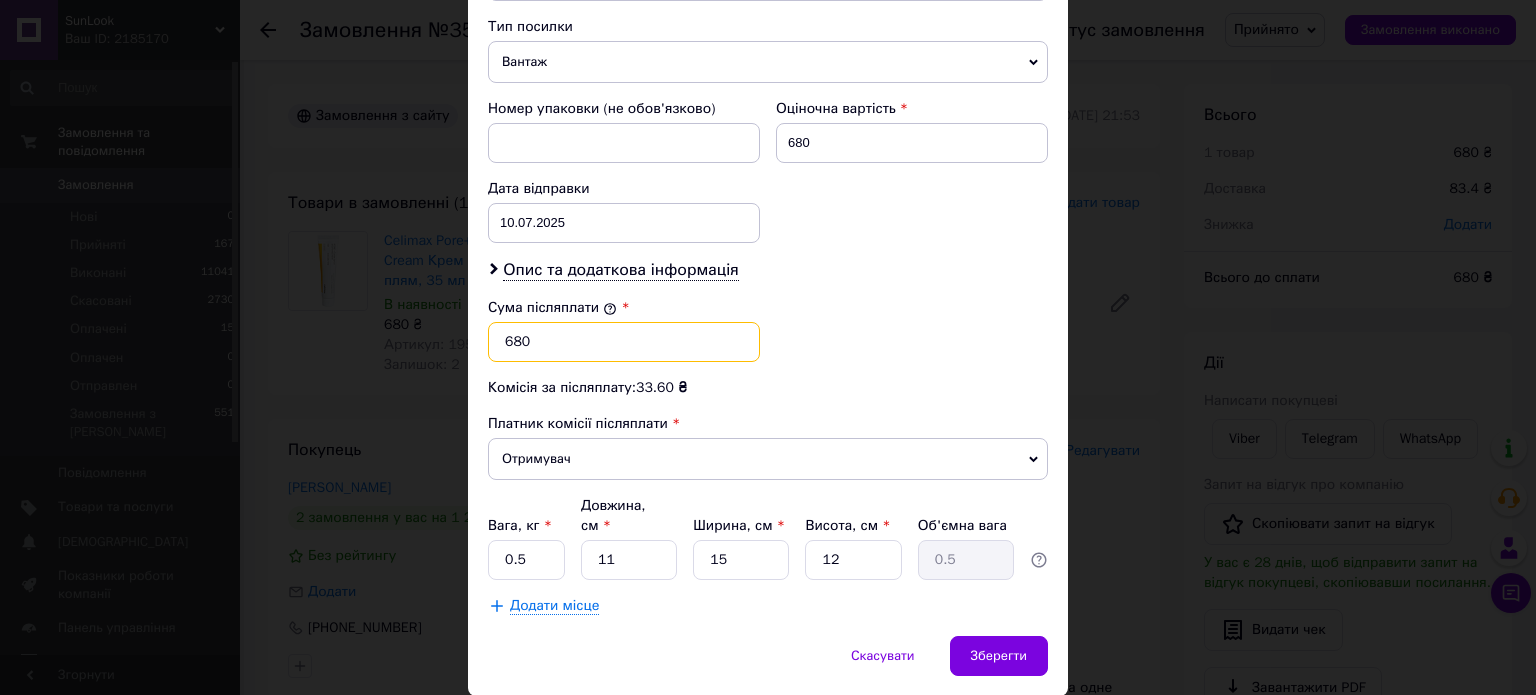 drag, startPoint x: 510, startPoint y: 323, endPoint x: 484, endPoint y: 336, distance: 29.068884 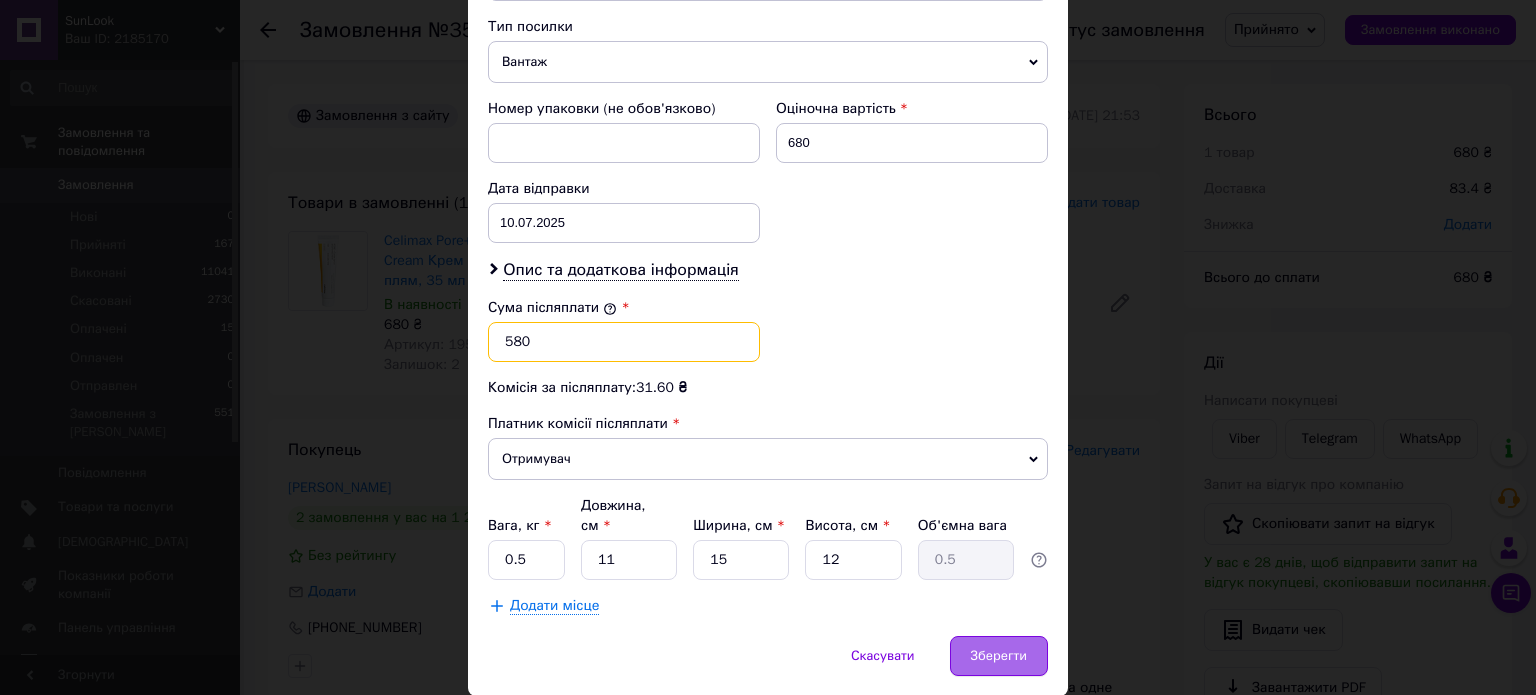 type on "580" 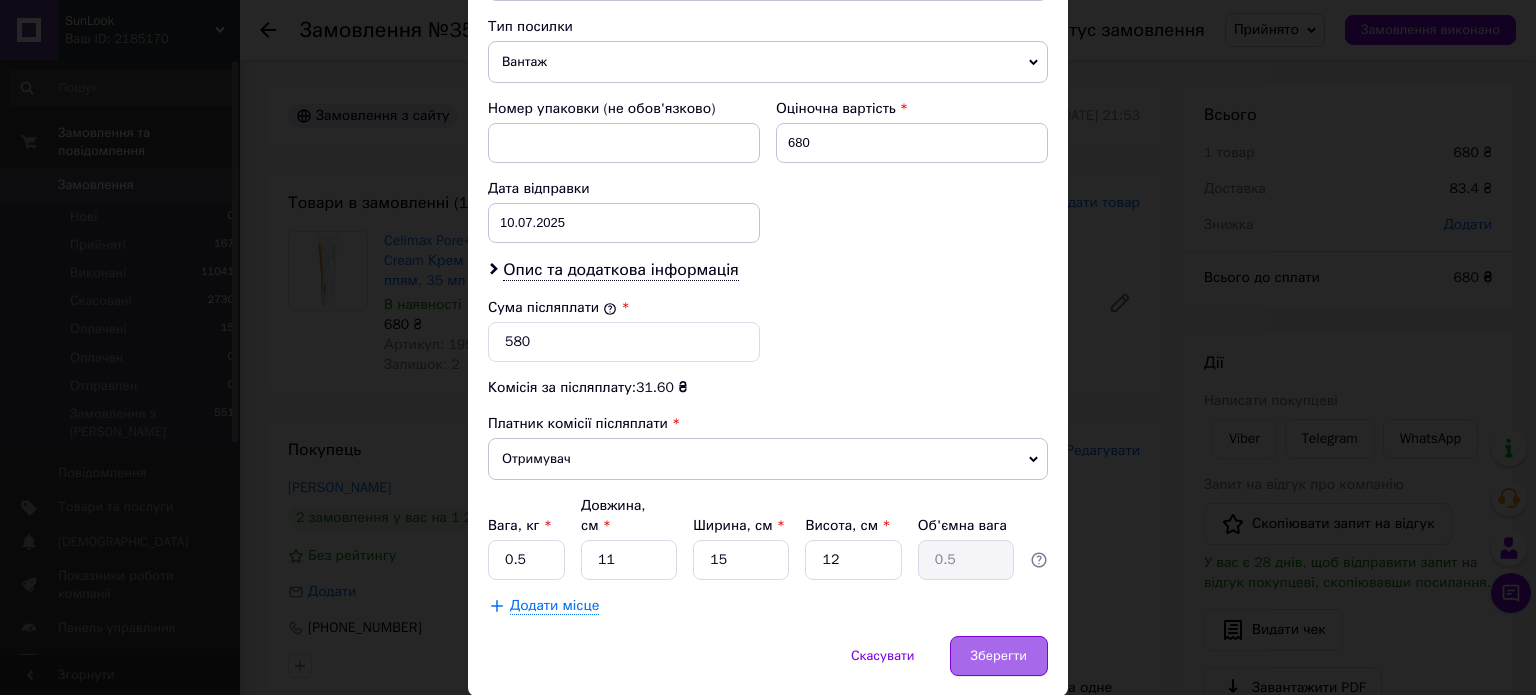 click on "Зберегти" at bounding box center [999, 656] 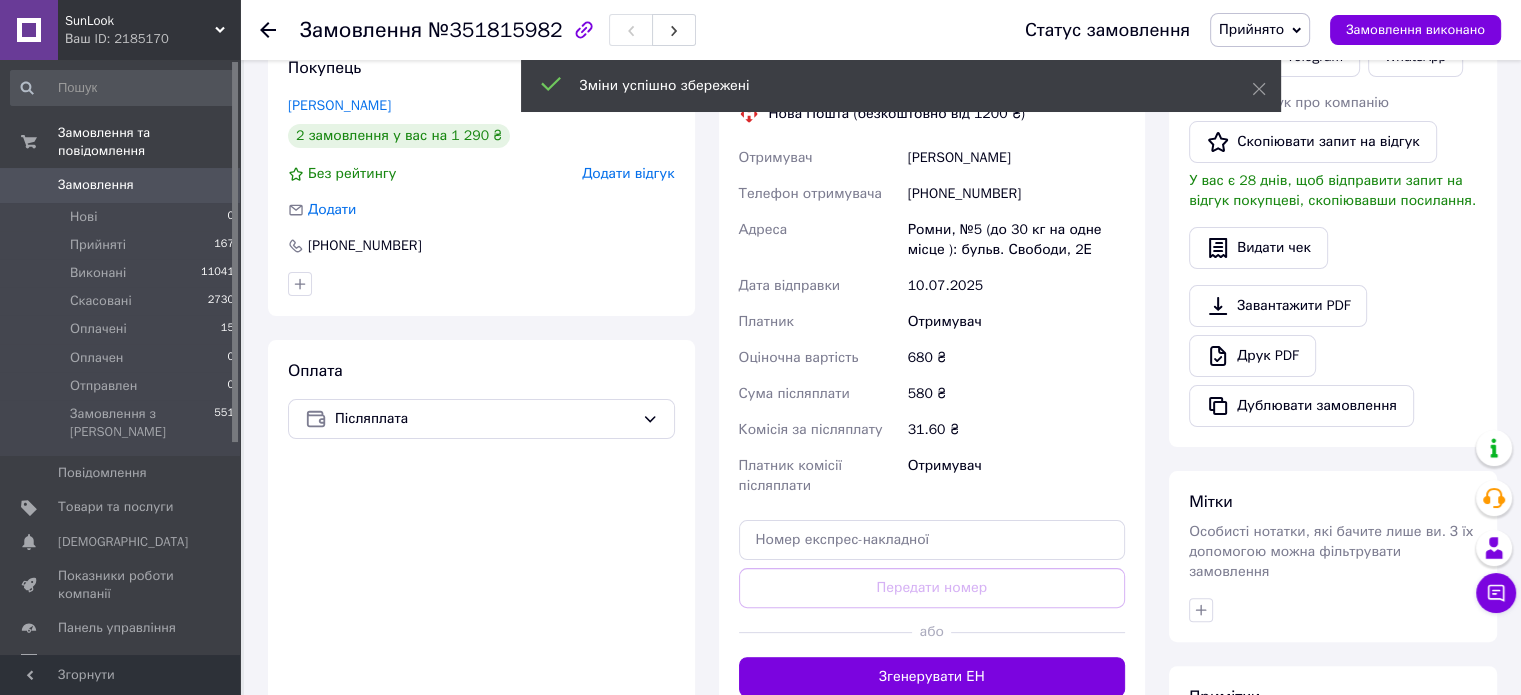 scroll, scrollTop: 400, scrollLeft: 0, axis: vertical 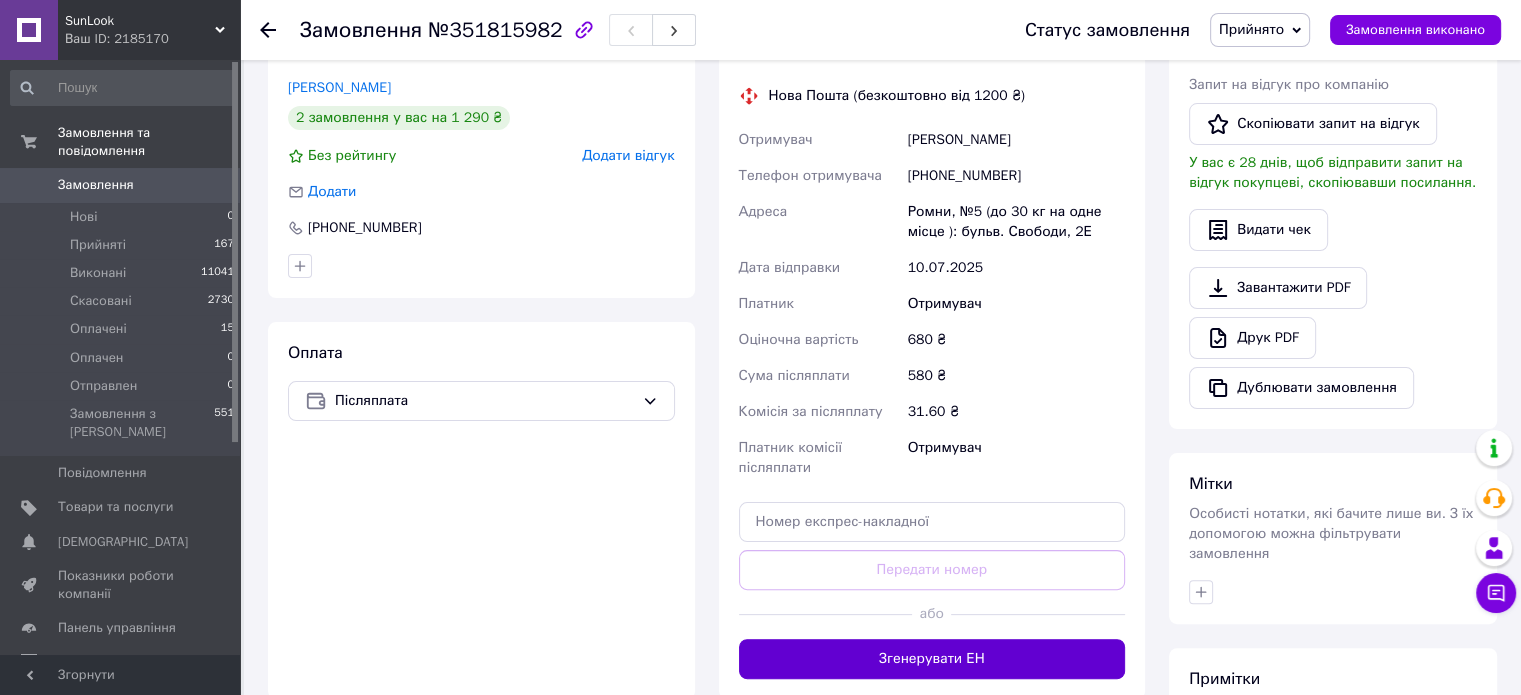 click on "Згенерувати ЕН" at bounding box center [932, 659] 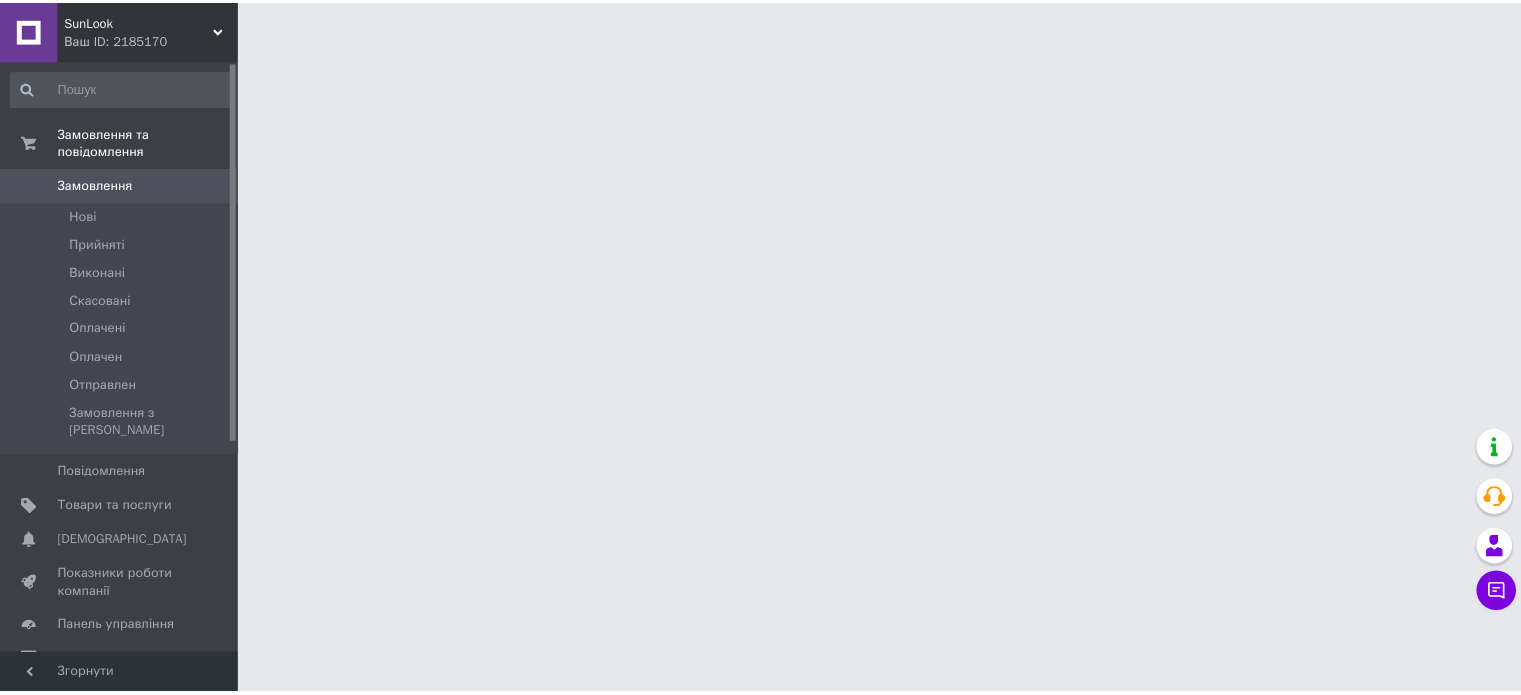 scroll, scrollTop: 0, scrollLeft: 0, axis: both 